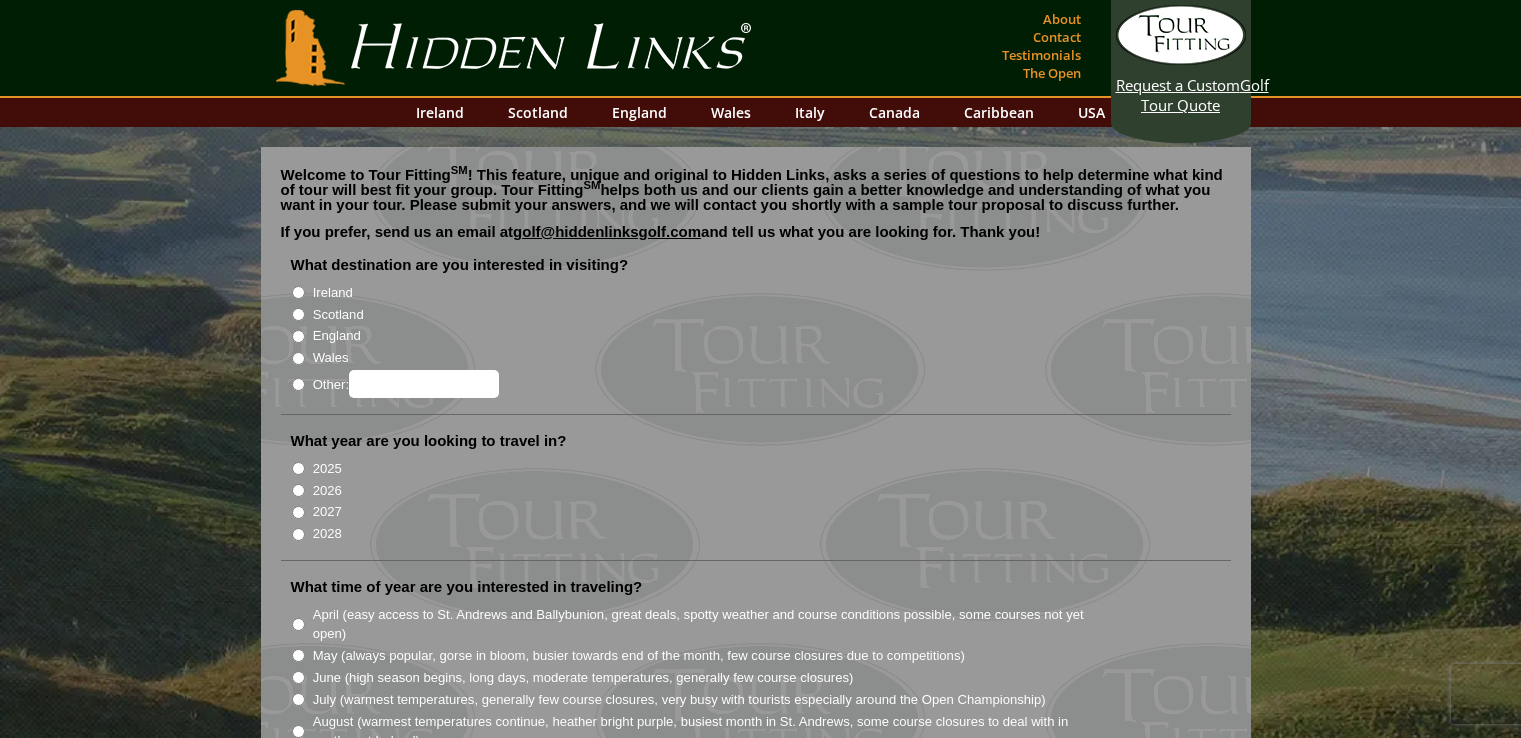scroll, scrollTop: 0, scrollLeft: 0, axis: both 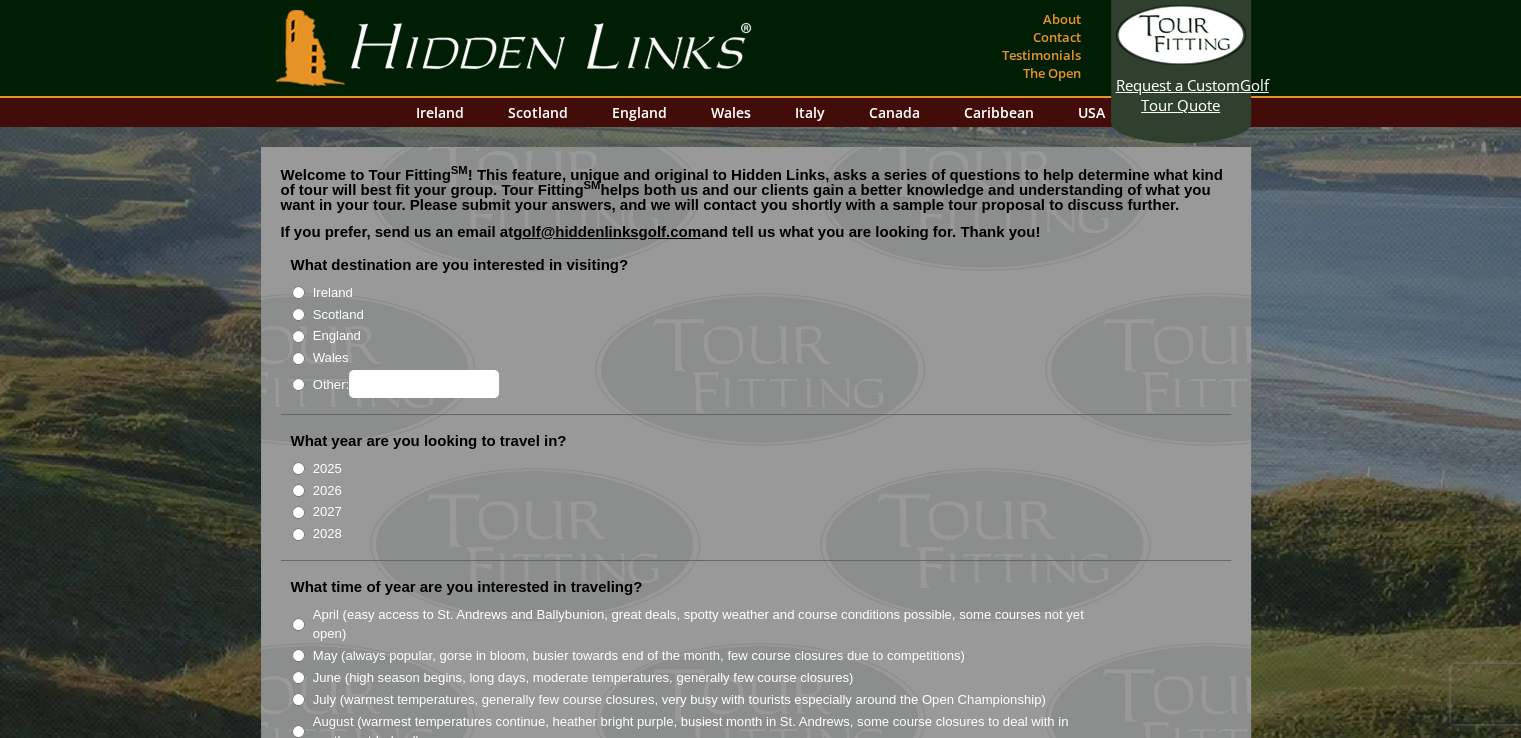click on "Scotland" at bounding box center (298, 314) 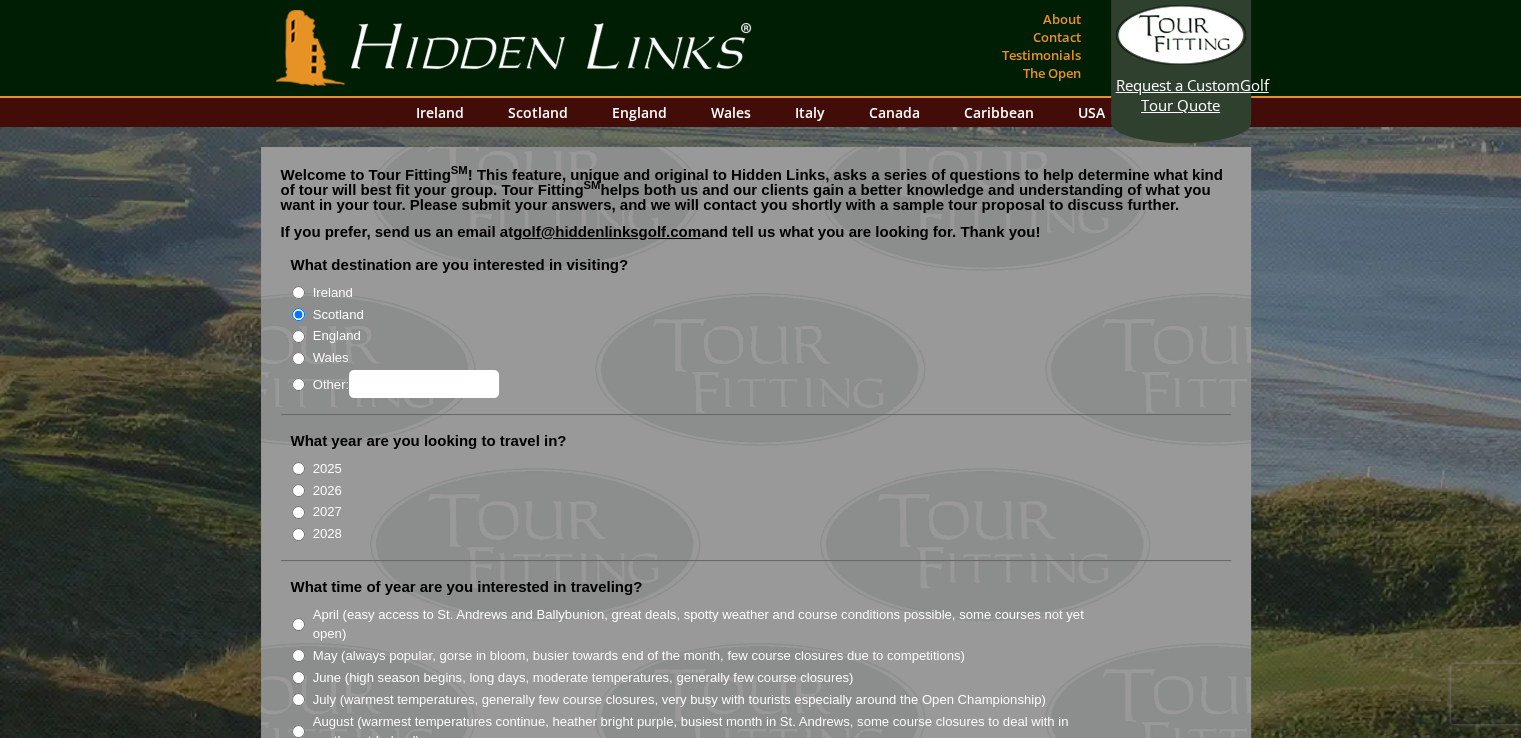 click on "What year are you looking to travel in?
[YEAR]
[YEAR]
[YEAR]
[YEAR]" at bounding box center (756, 496) 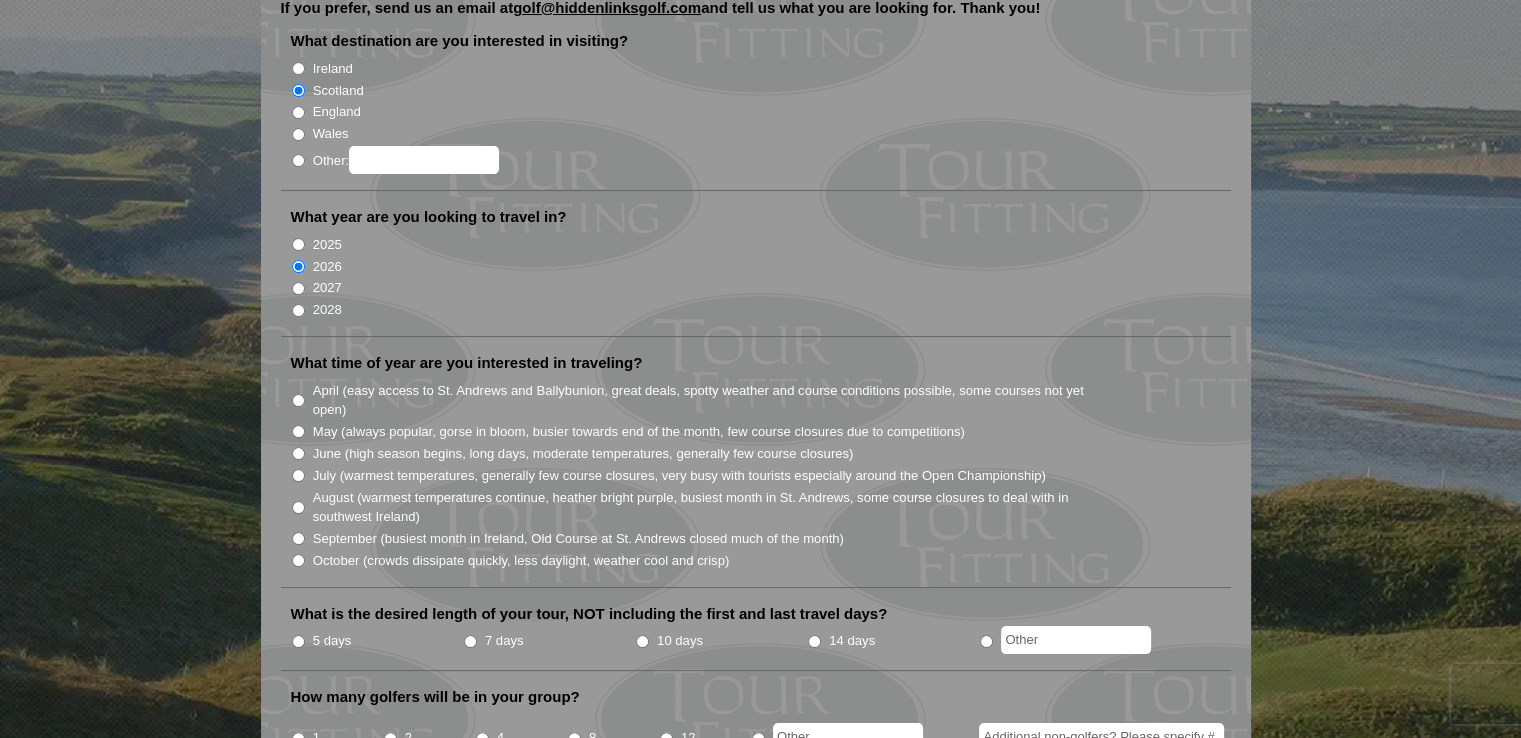 scroll, scrollTop: 232, scrollLeft: 0, axis: vertical 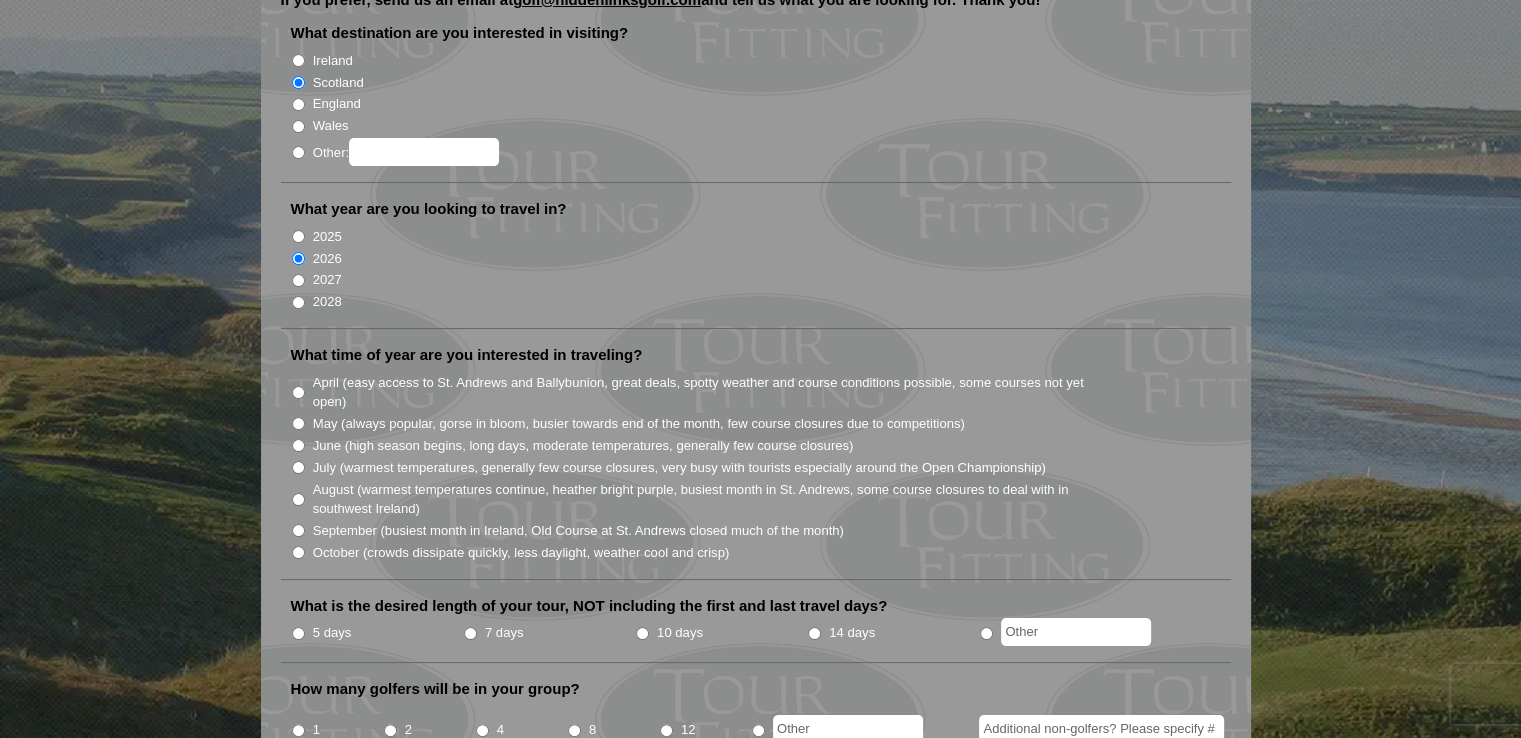 click on "May (always popular, gorse in bloom, busier towards end of the month, few course closures due to competitions)" at bounding box center (298, 423) 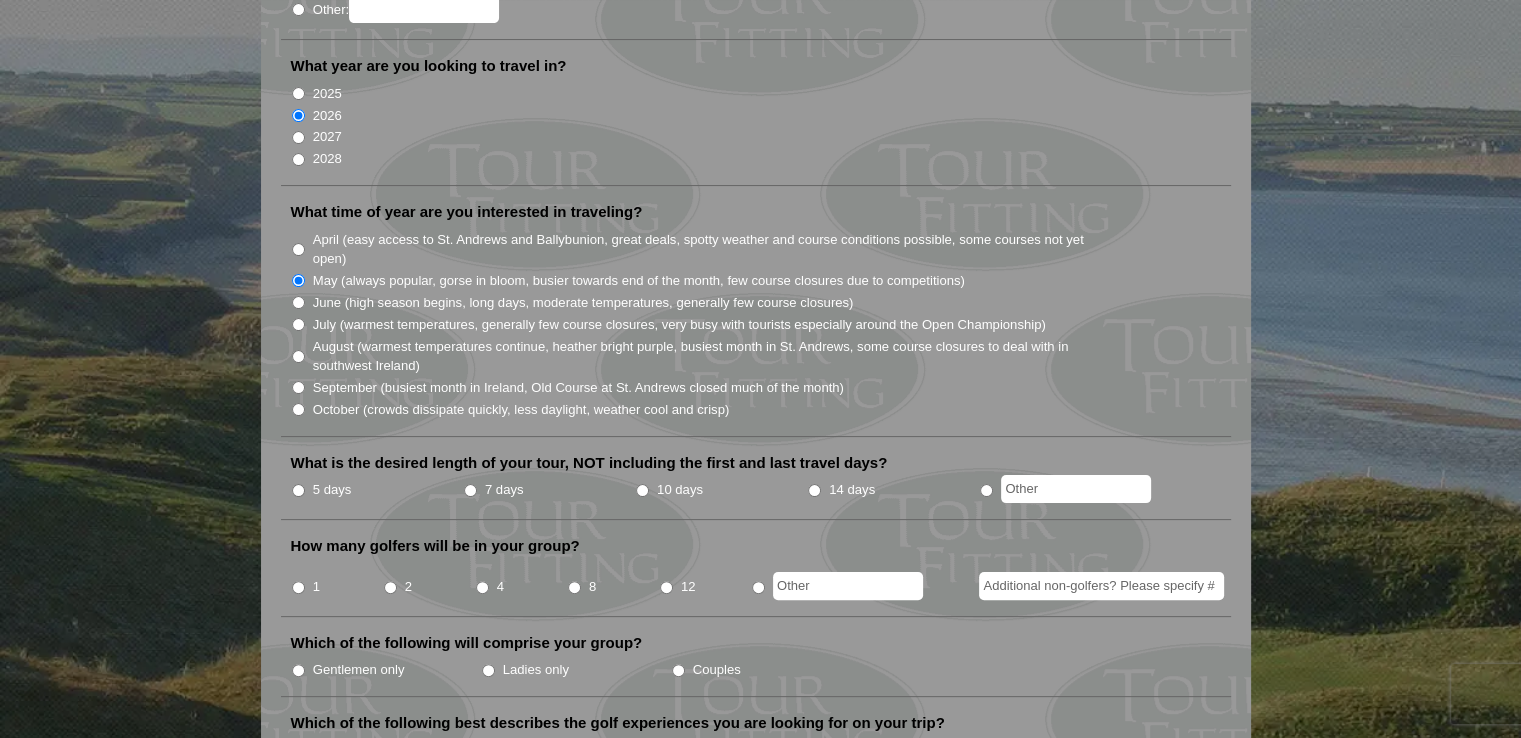 scroll, scrollTop: 508, scrollLeft: 0, axis: vertical 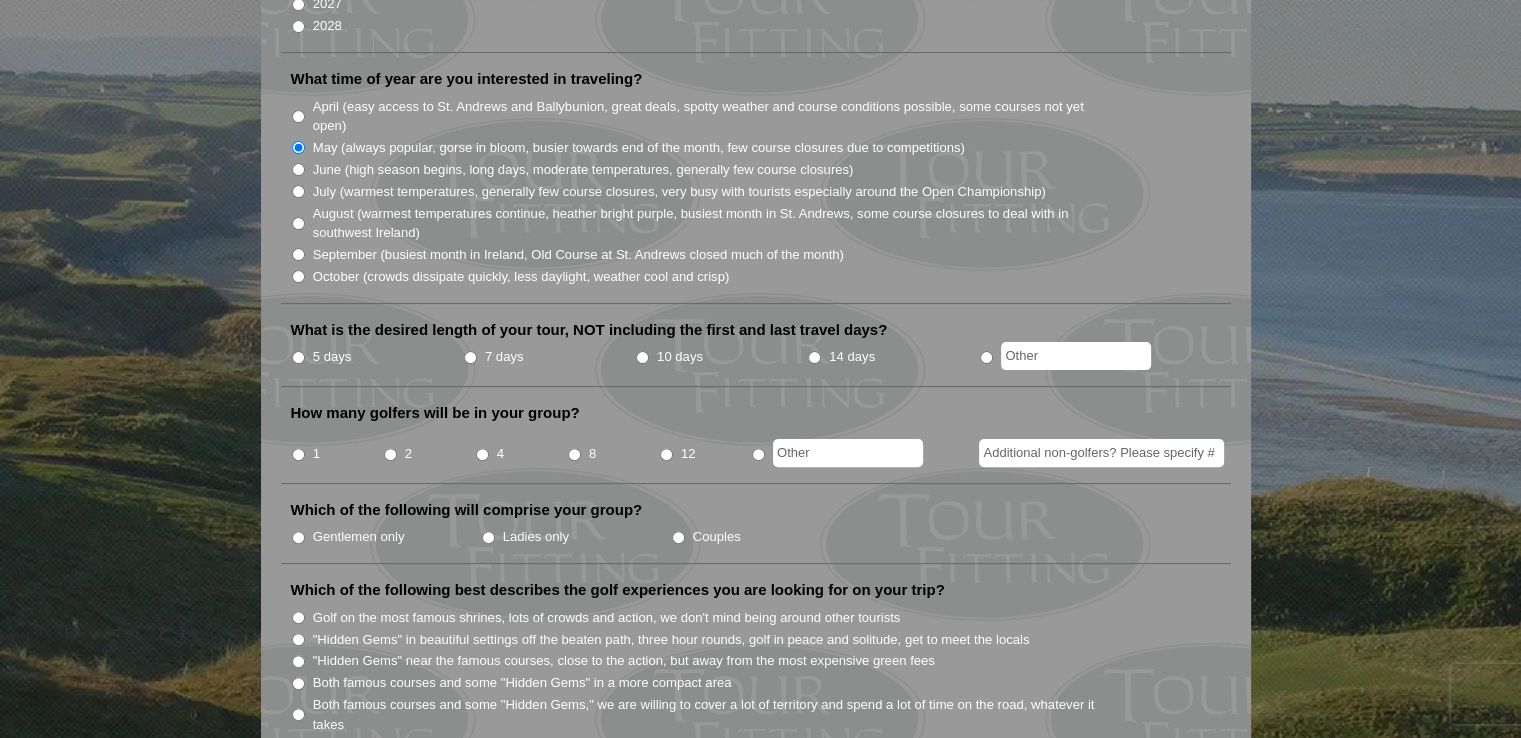 click on "5 days" at bounding box center (332, 357) 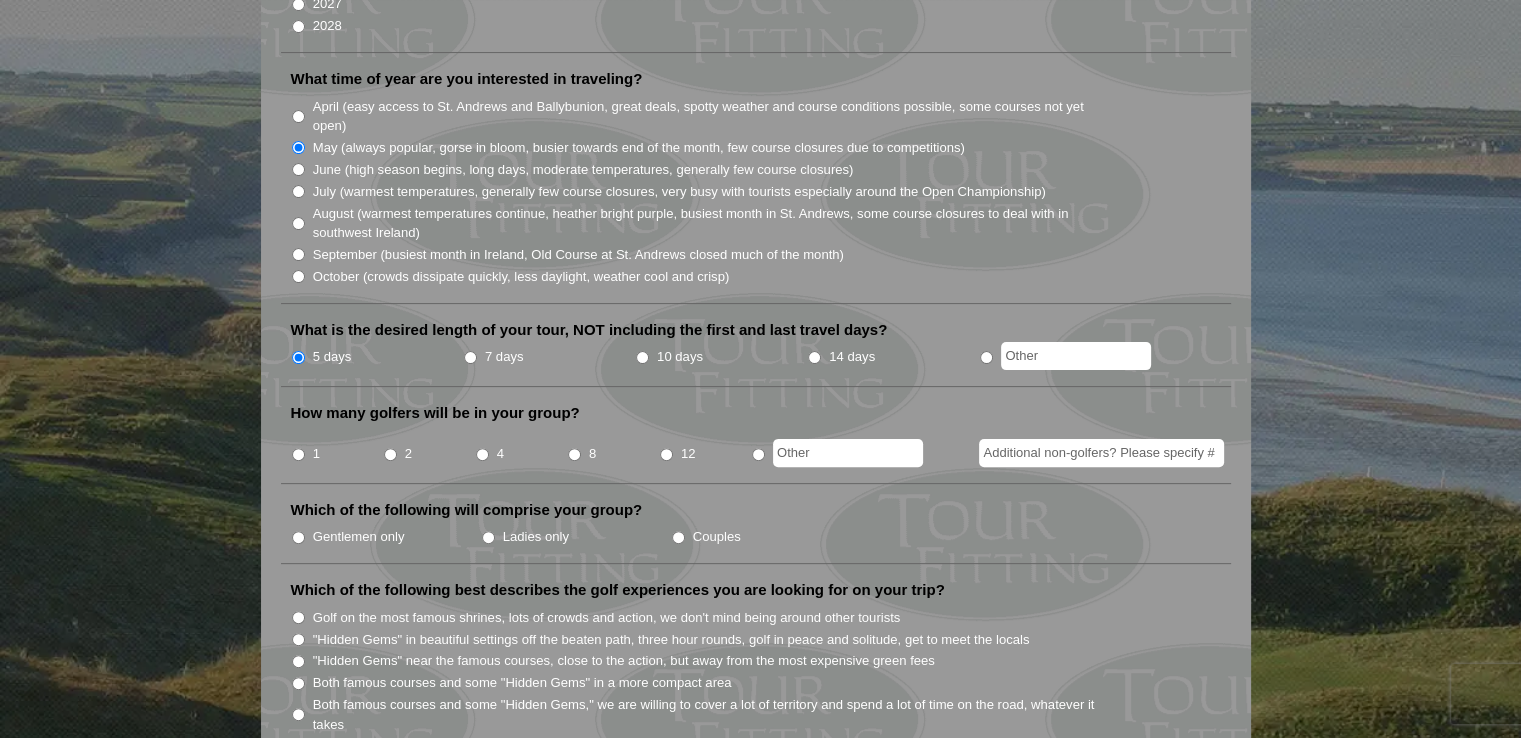 click on "1" at bounding box center [337, 447] 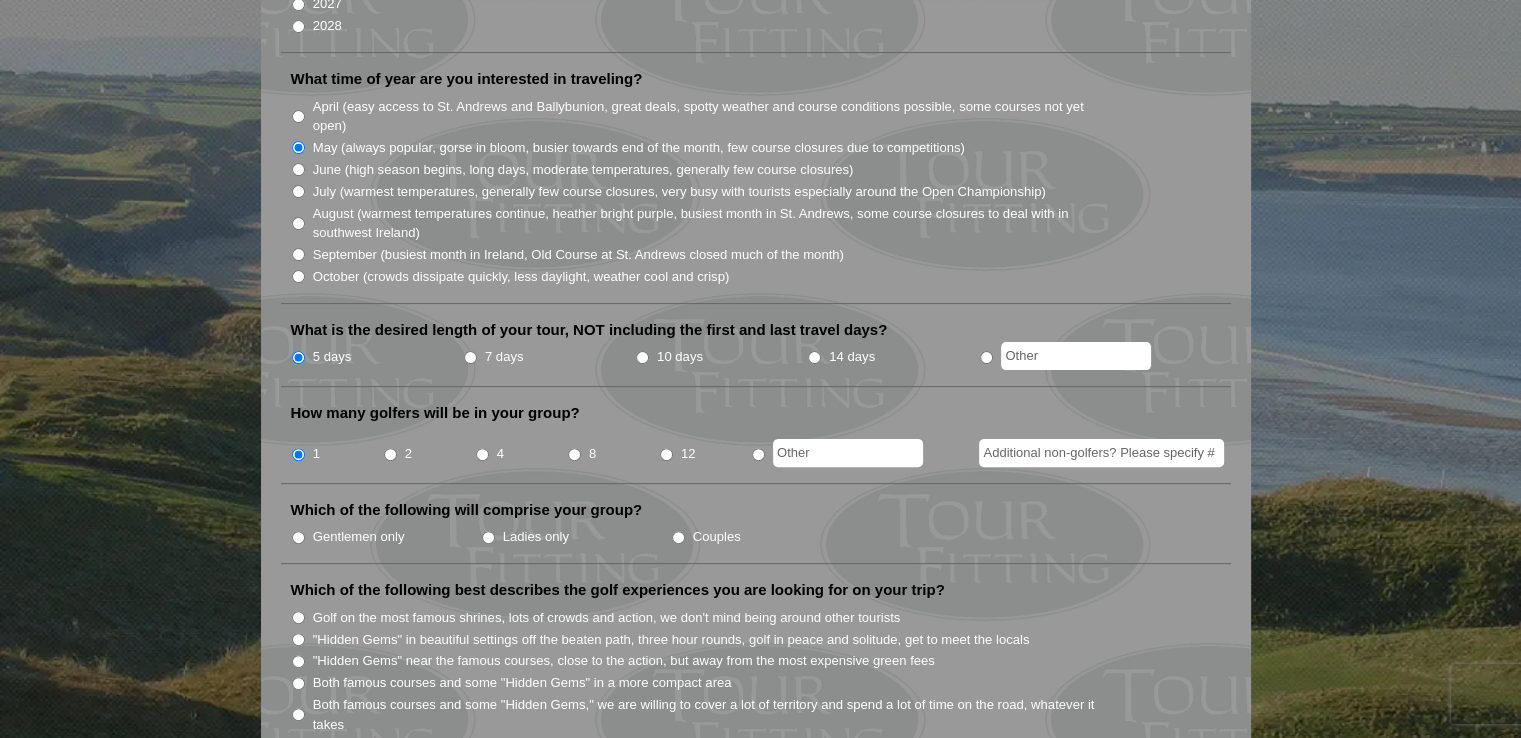 click on "Additional non-golfers? Please specify #" at bounding box center (1101, 453) 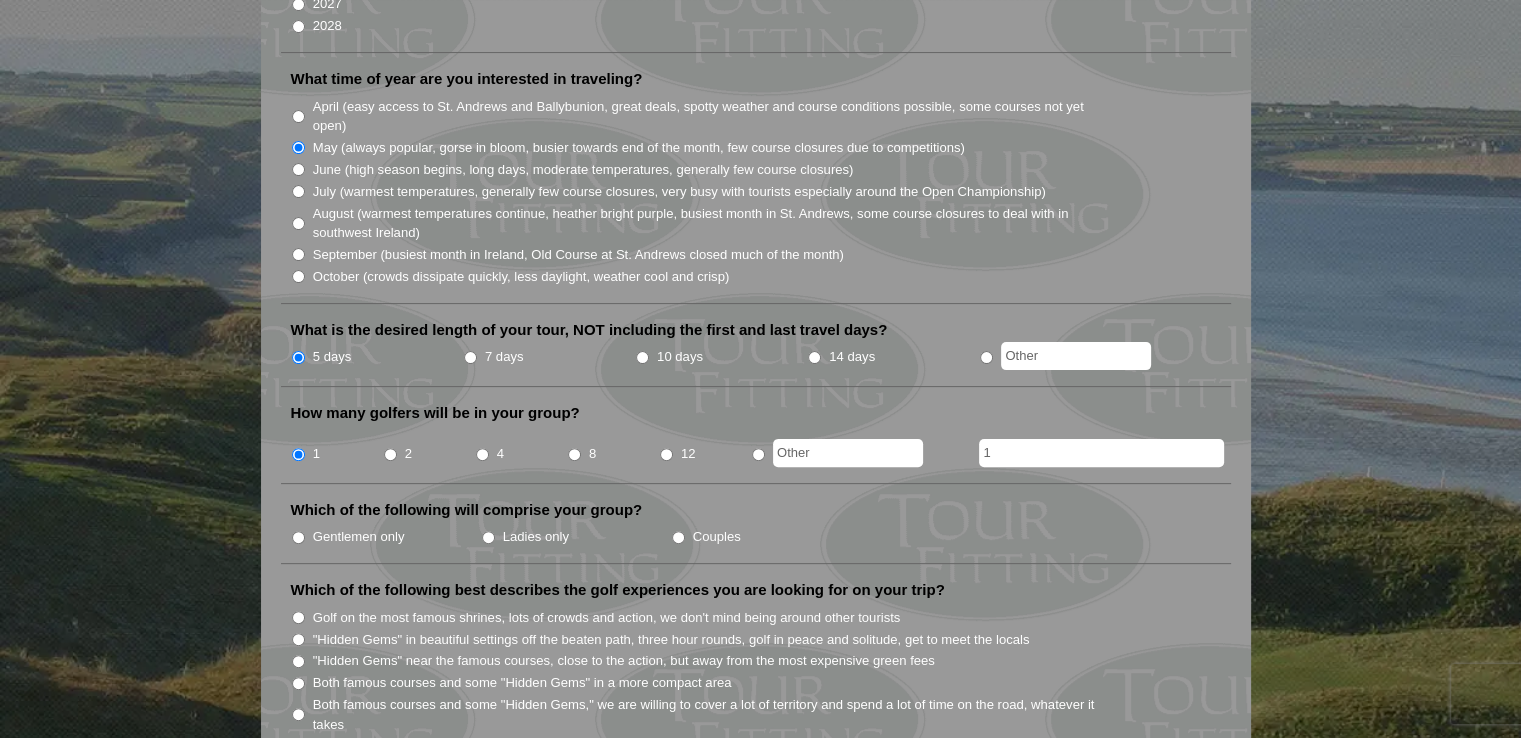 type on "1" 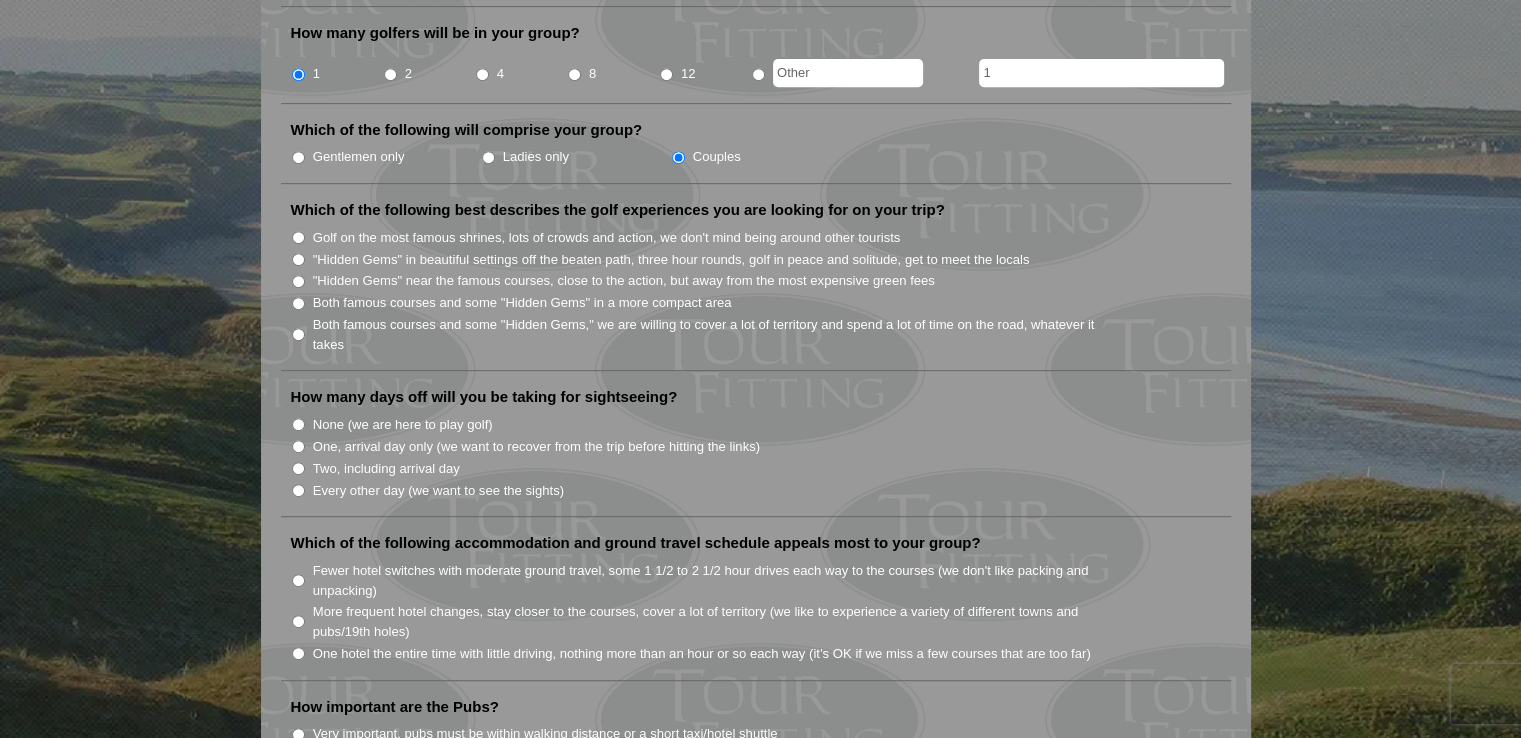 scroll, scrollTop: 900, scrollLeft: 0, axis: vertical 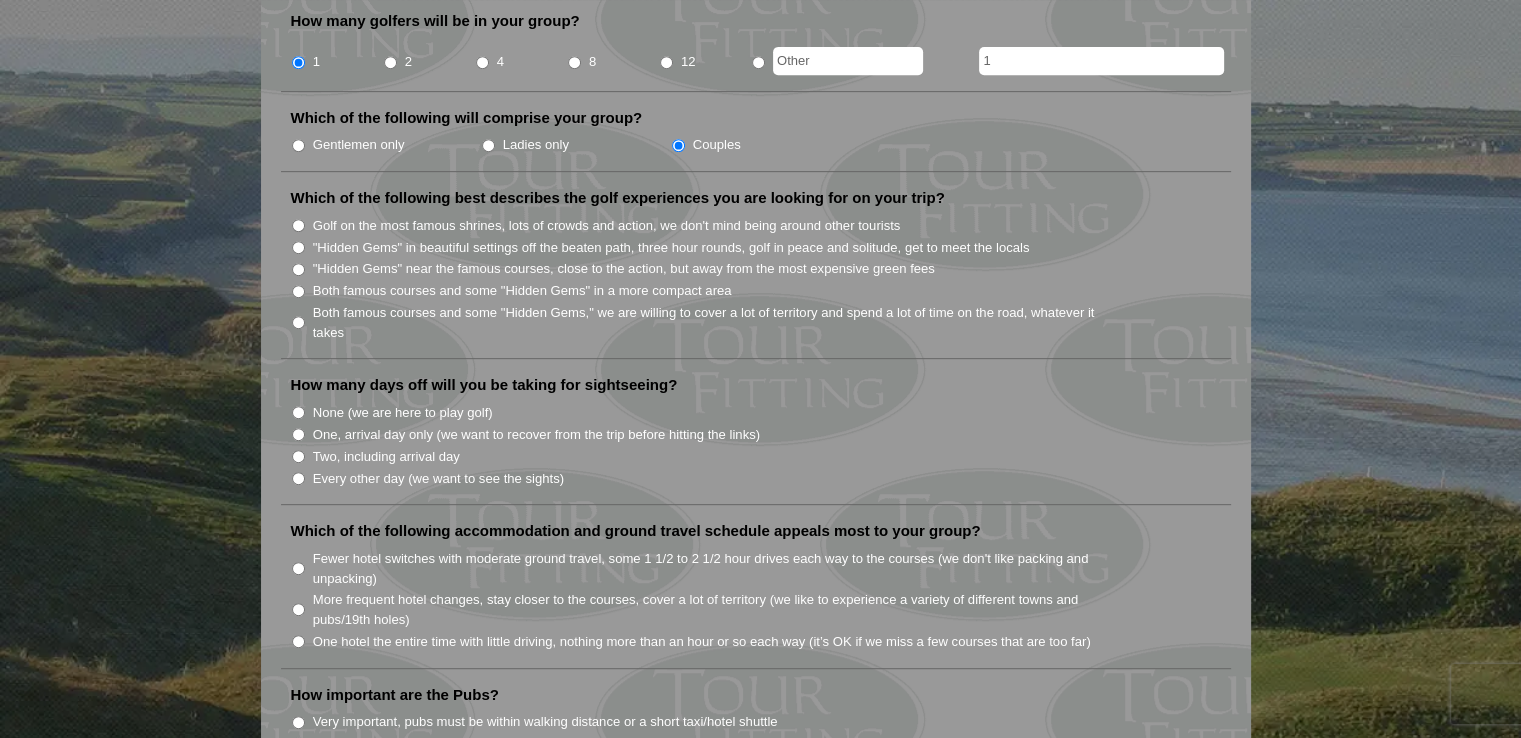 click on "Both famous courses and some "Hidden Gems" in a more compact area" at bounding box center (522, 291) 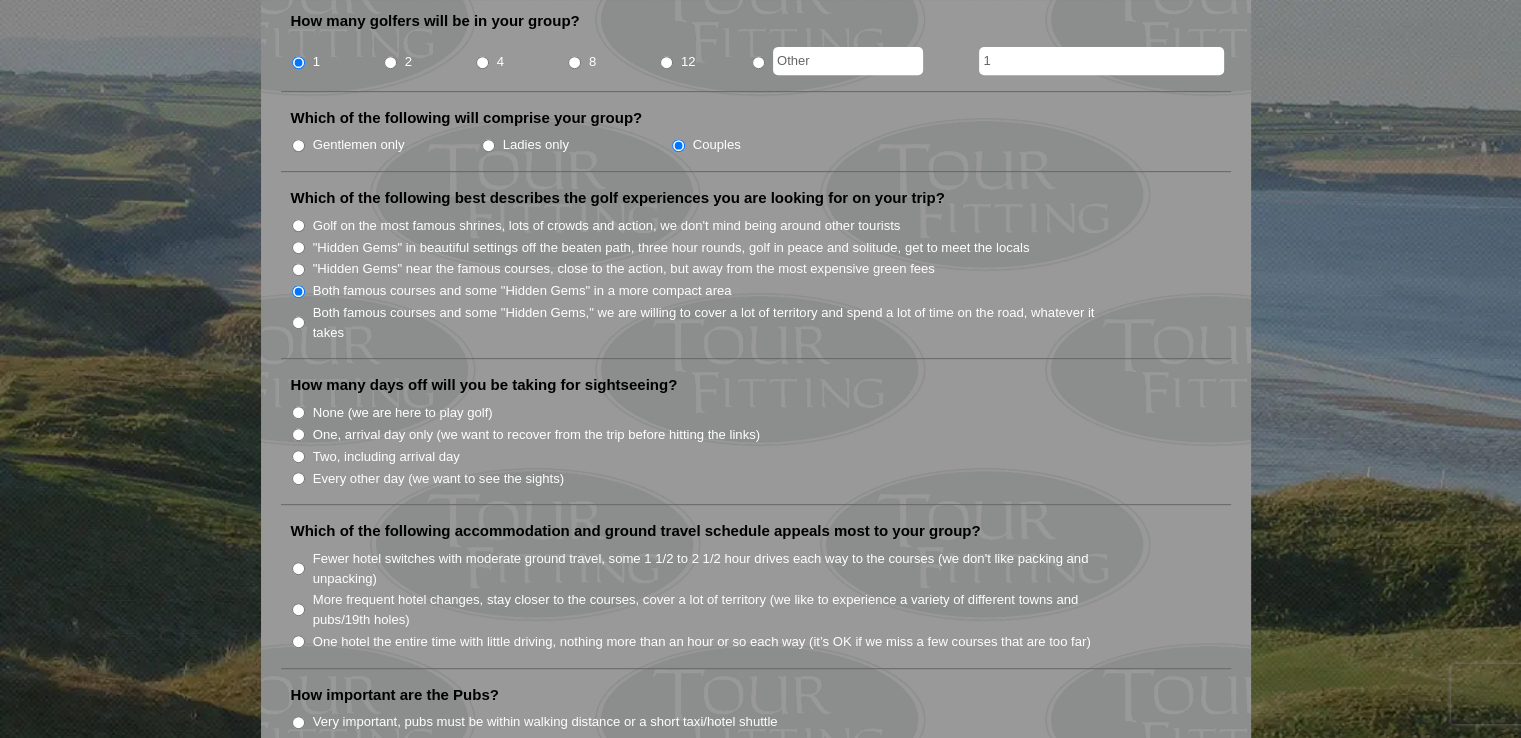 click on "Two, including arrival day" at bounding box center (386, 457) 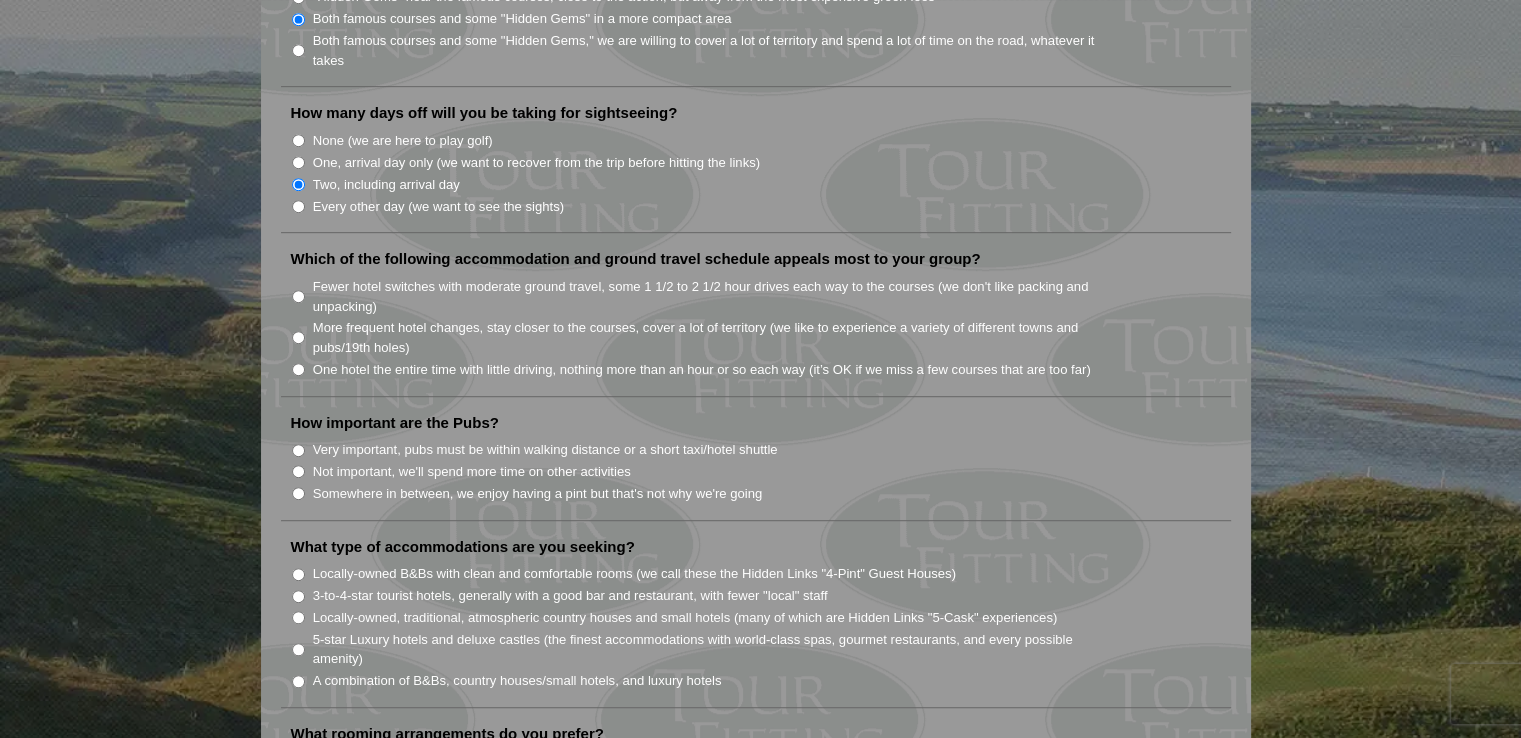 scroll, scrollTop: 1168, scrollLeft: 0, axis: vertical 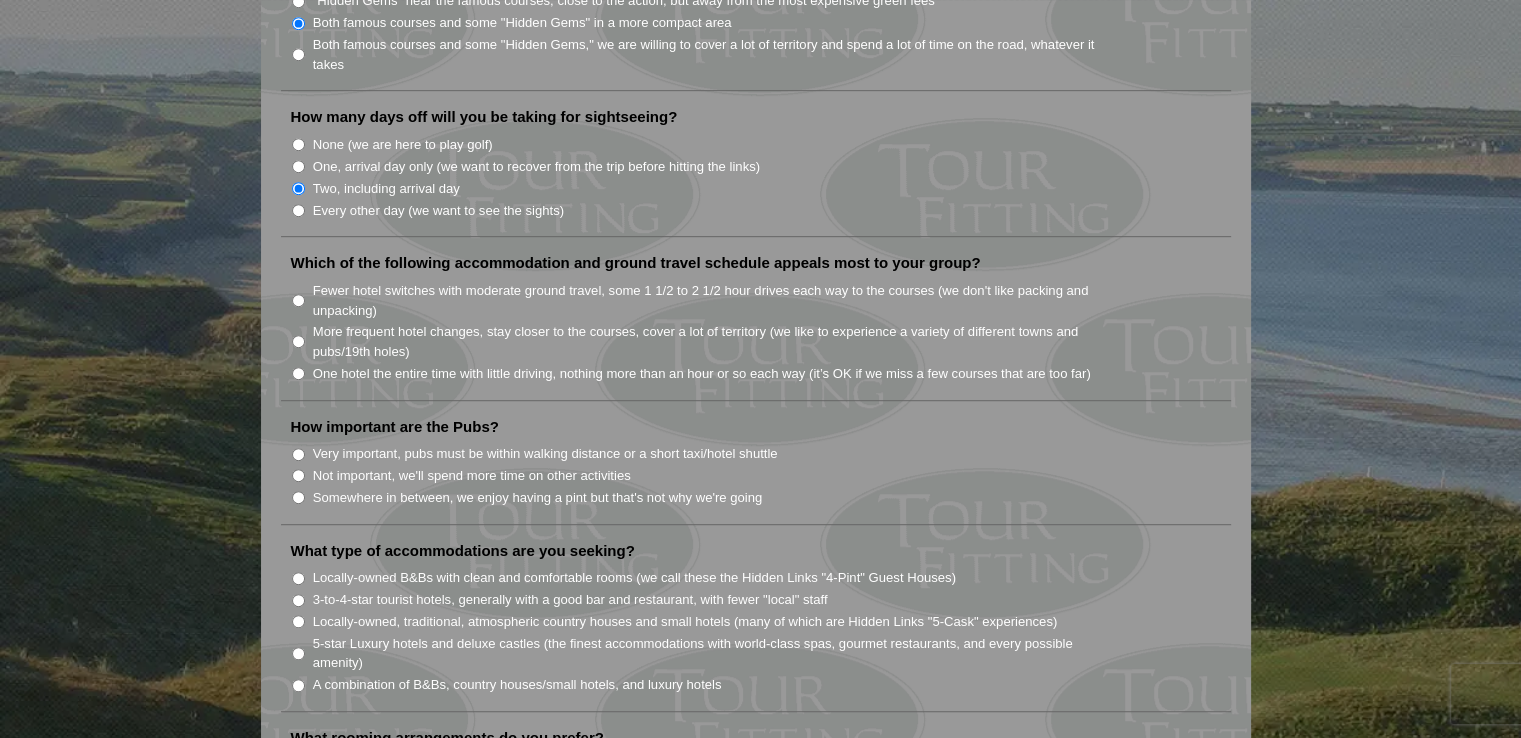 click on "Fewer hotel switches with moderate ground travel, some 1 1/2 to 2 1/2 hour drives each way to the courses (we don't like packing and unpacking)" at bounding box center [715, 300] 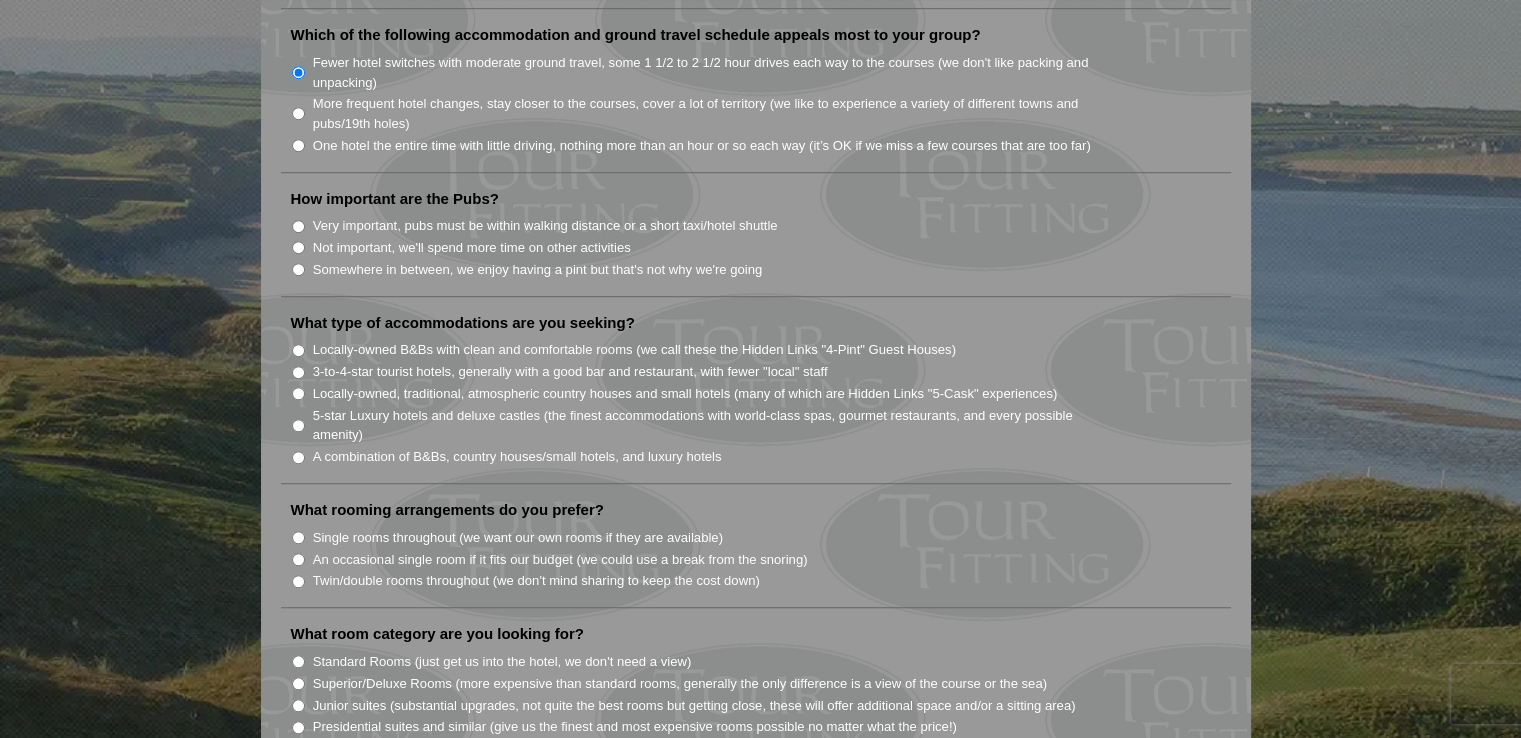 scroll, scrollTop: 1412, scrollLeft: 0, axis: vertical 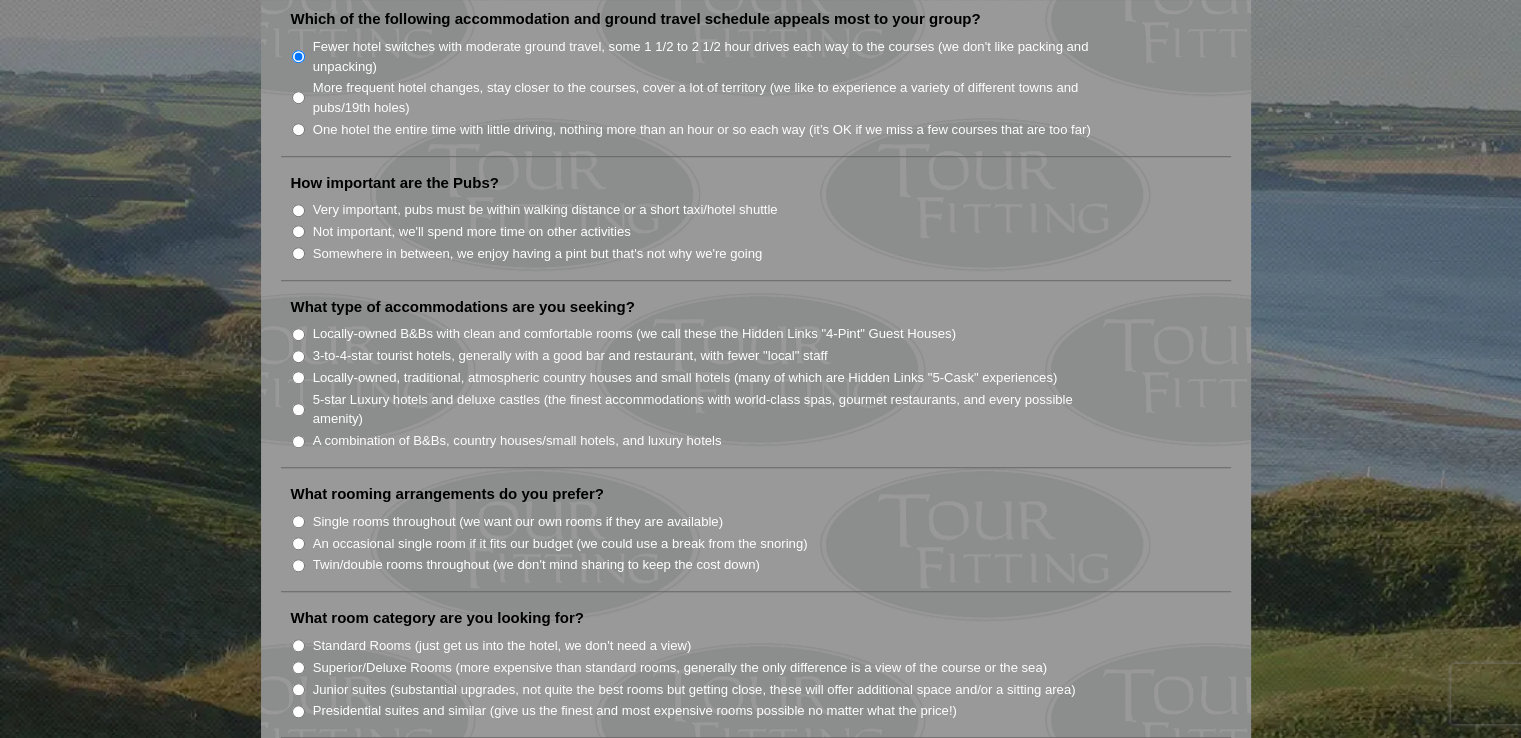 click on "Somewhere in between, we enjoy having a pint but that's not why we're going" at bounding box center [538, 254] 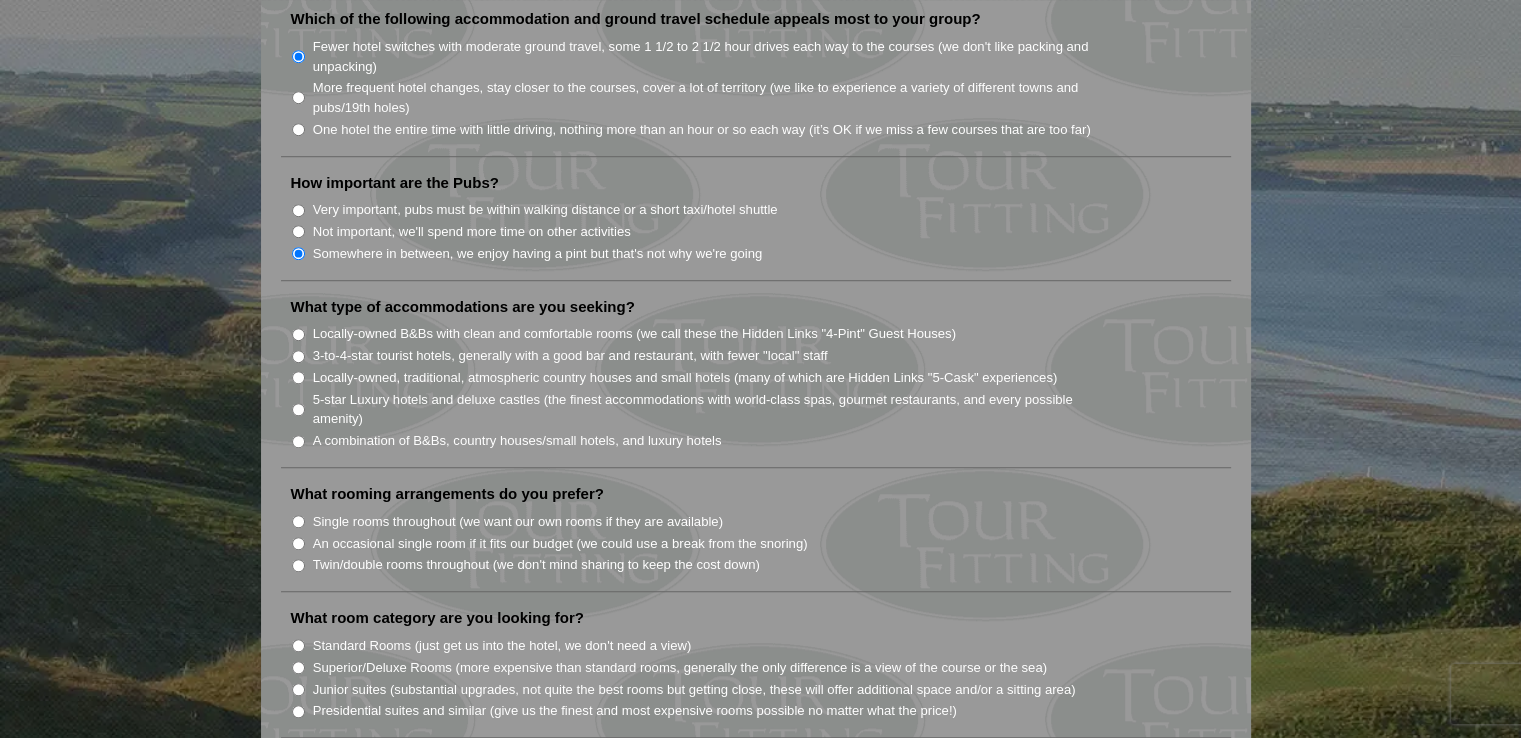 click on "A combination of B&Bs, country houses/small hotels, and luxury hotels" at bounding box center [517, 441] 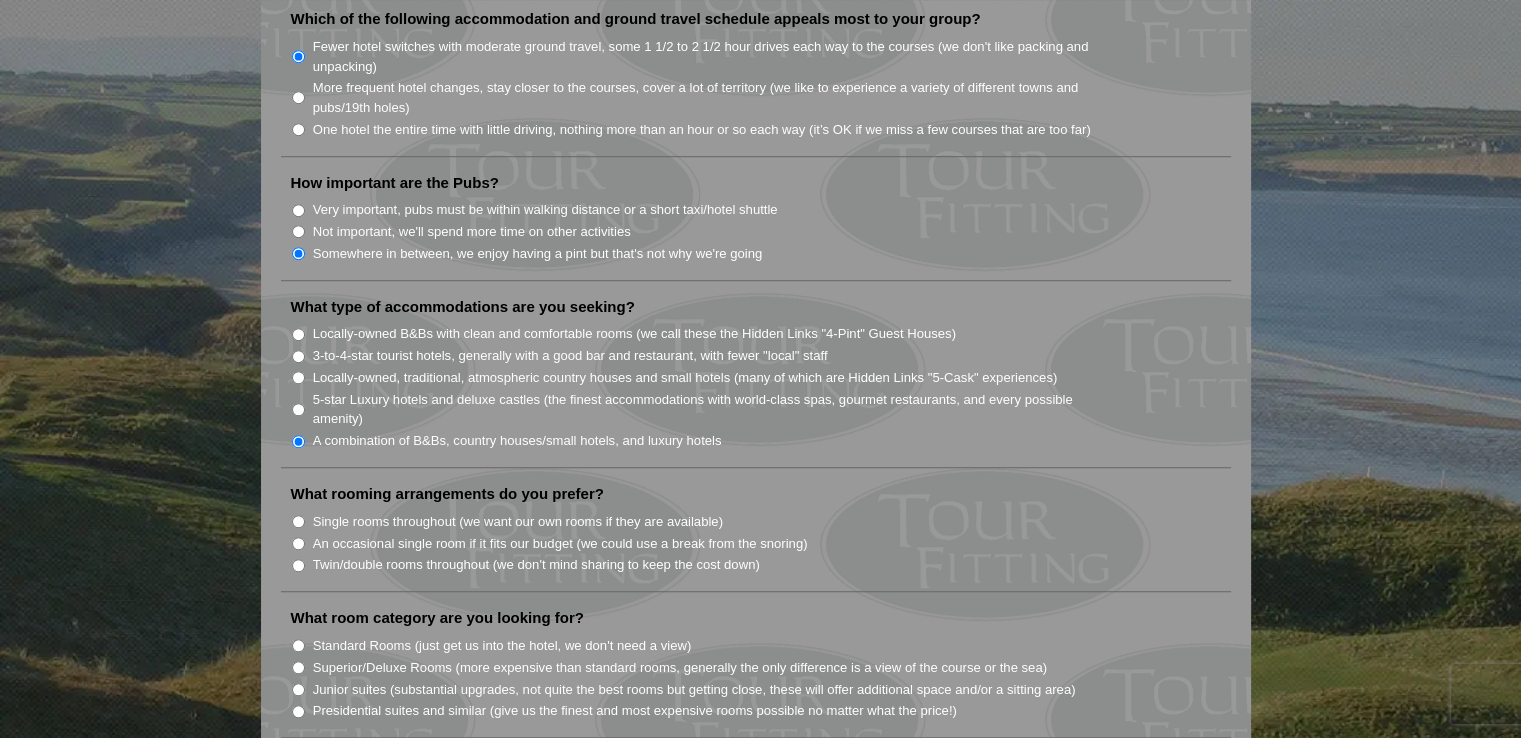 click on "Single rooms throughout (we want our own rooms if they are available)" at bounding box center [518, 522] 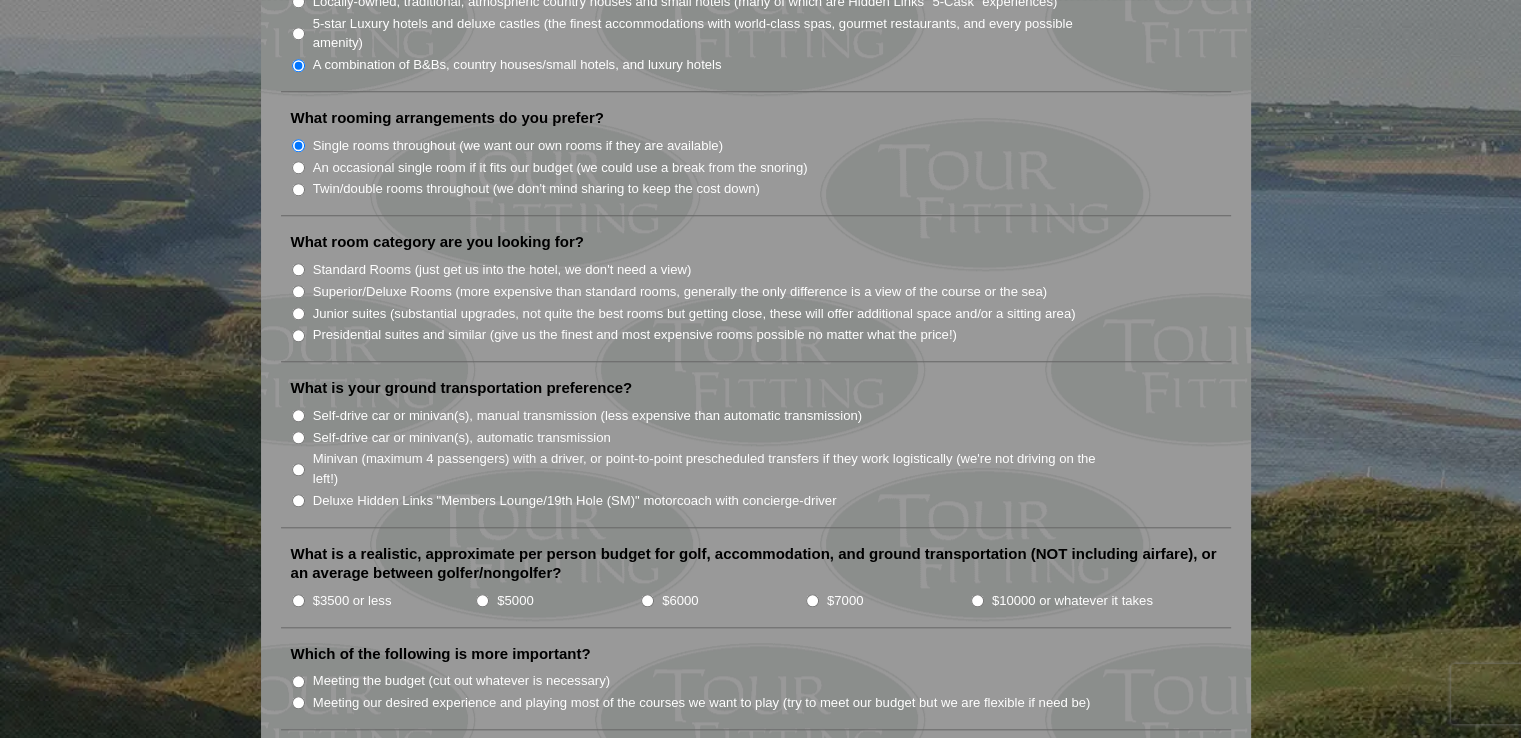 scroll, scrollTop: 1796, scrollLeft: 0, axis: vertical 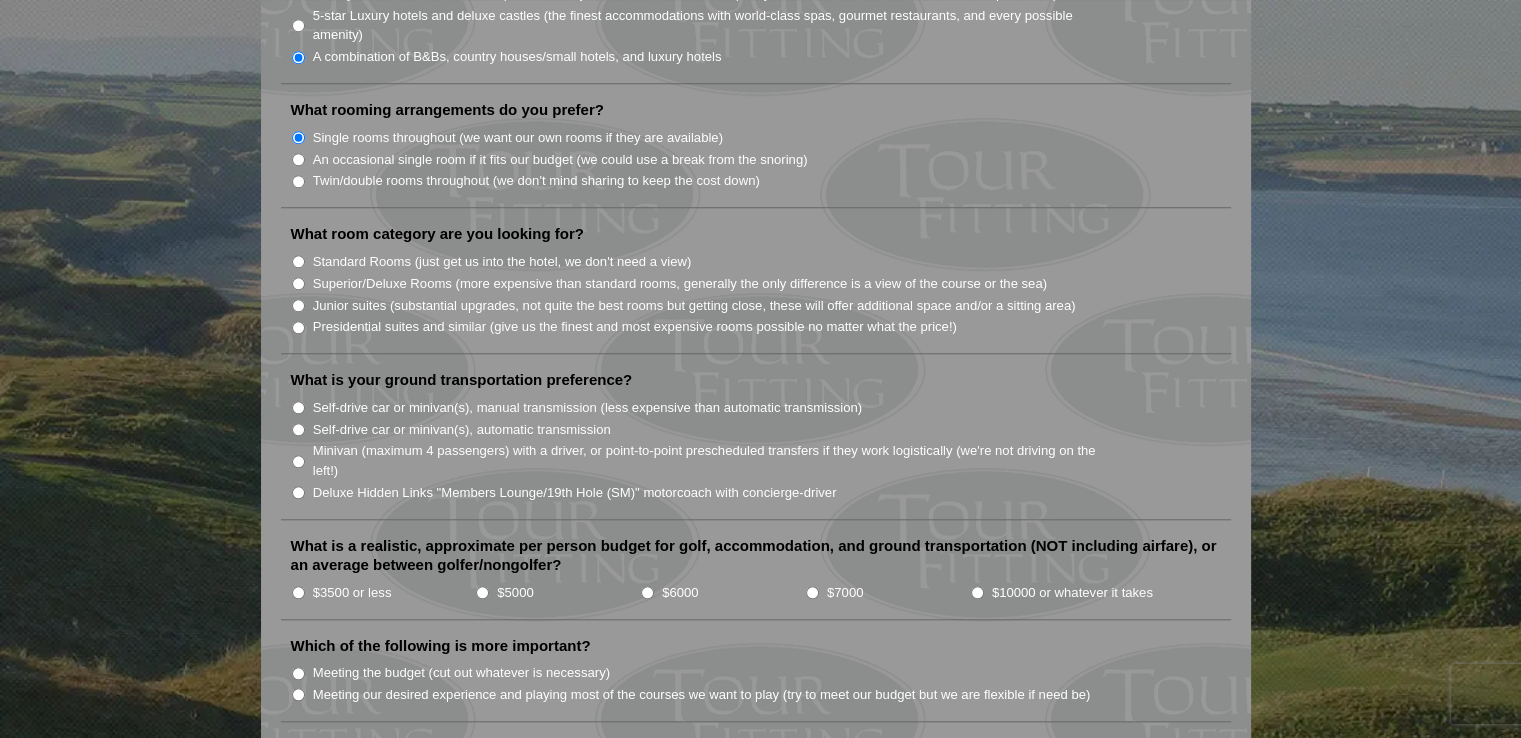 click on "Standard Rooms (just get us into the hotel, we don't need a view)" at bounding box center [502, 262] 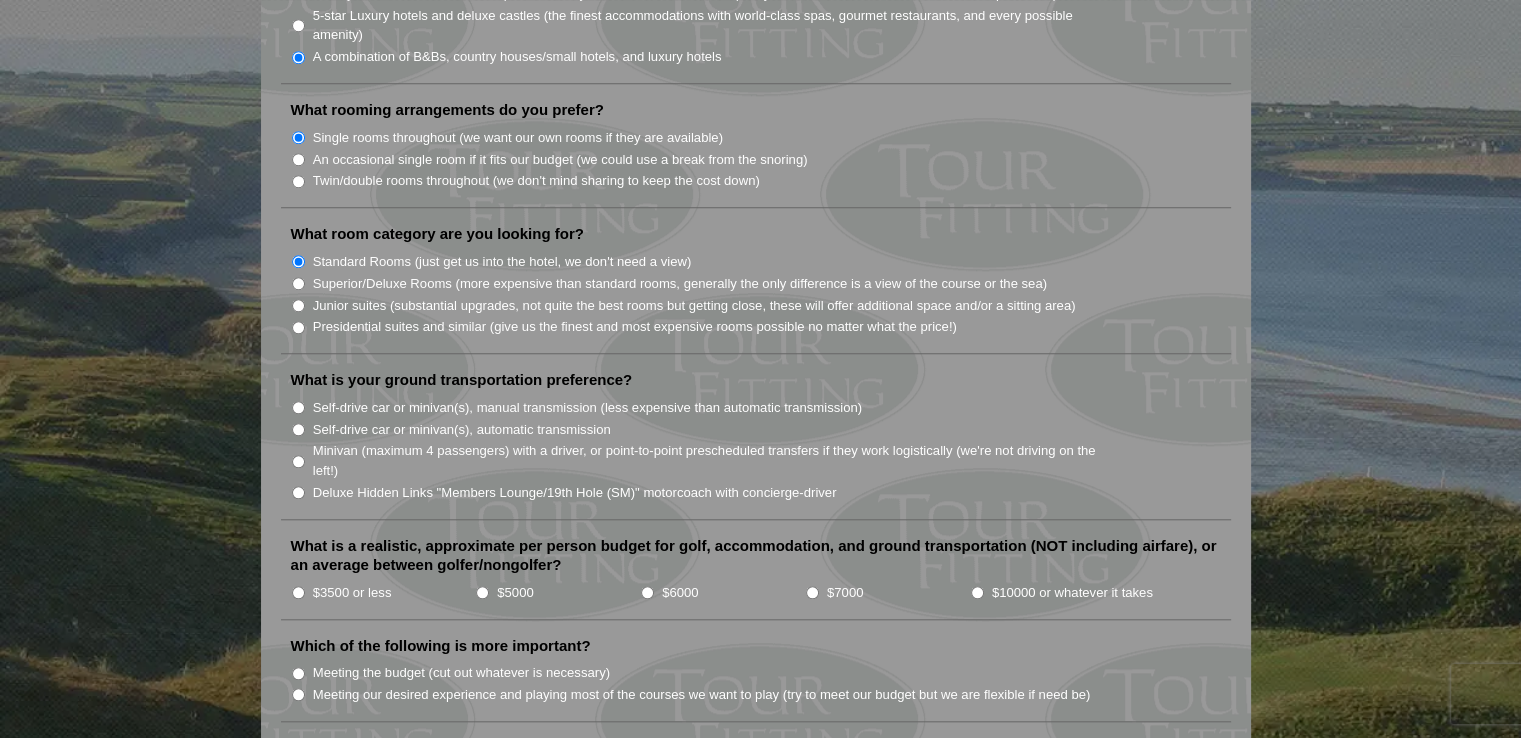 click on "Self-drive car or minivan(s), automatic transmission" at bounding box center [462, 430] 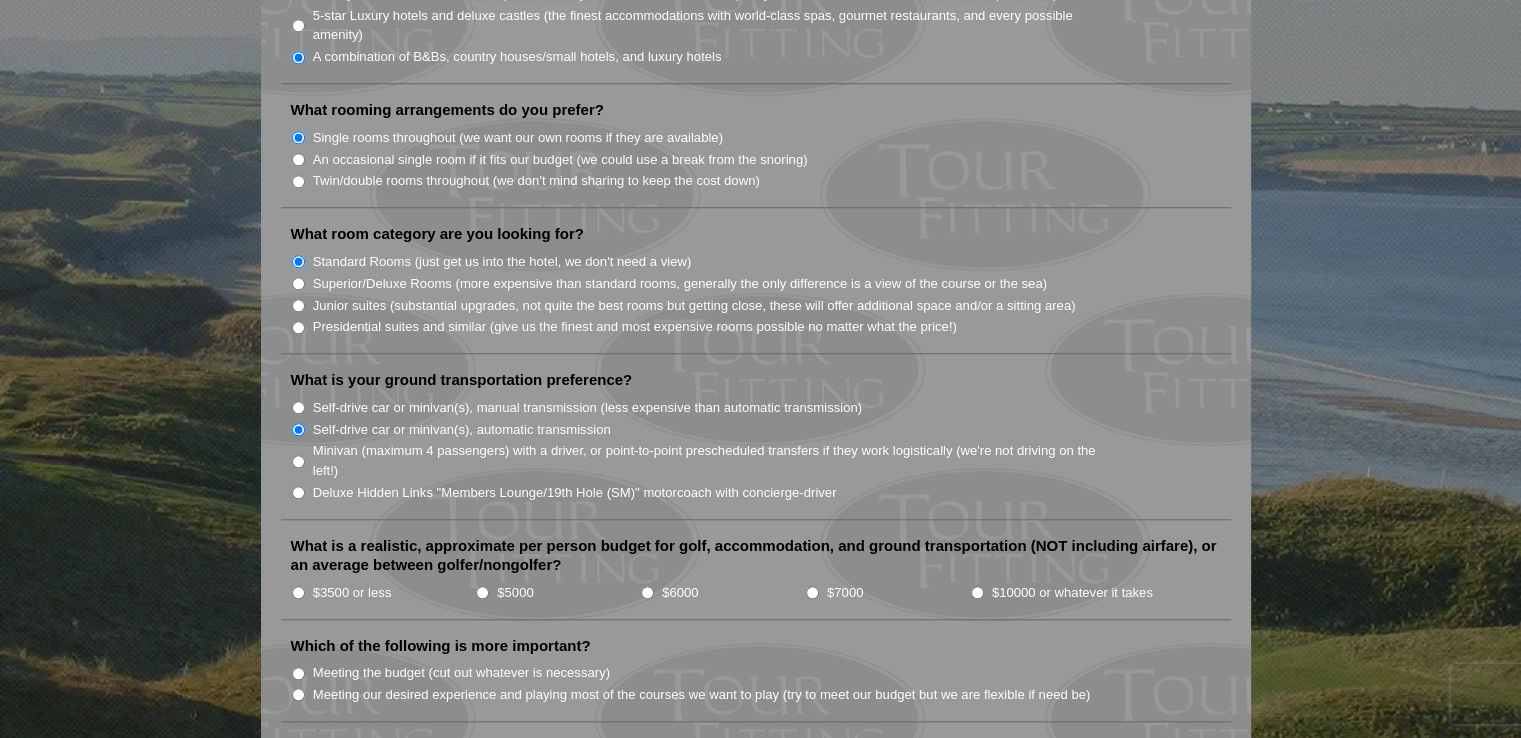 click on "$5000" at bounding box center [557, 592] 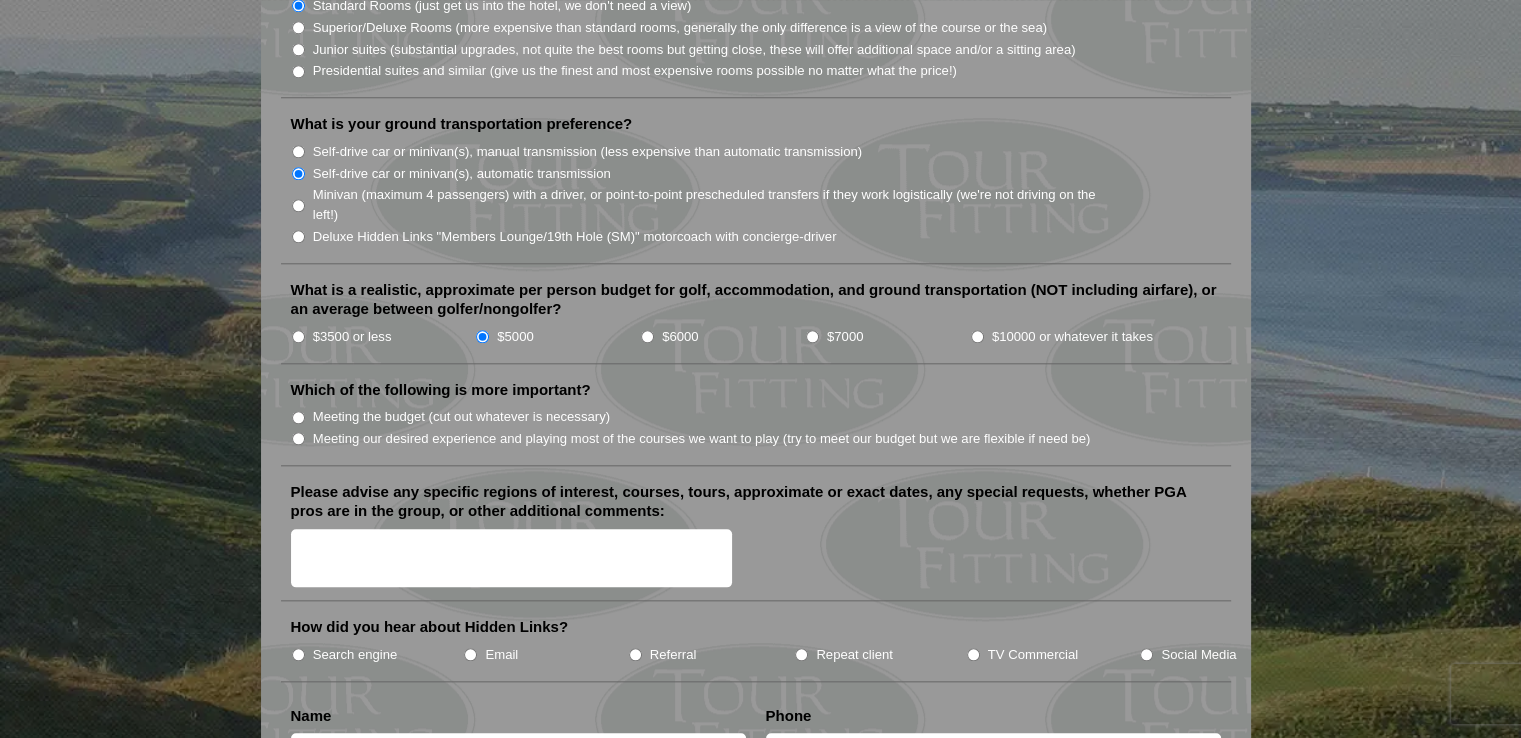 scroll, scrollTop: 2056, scrollLeft: 0, axis: vertical 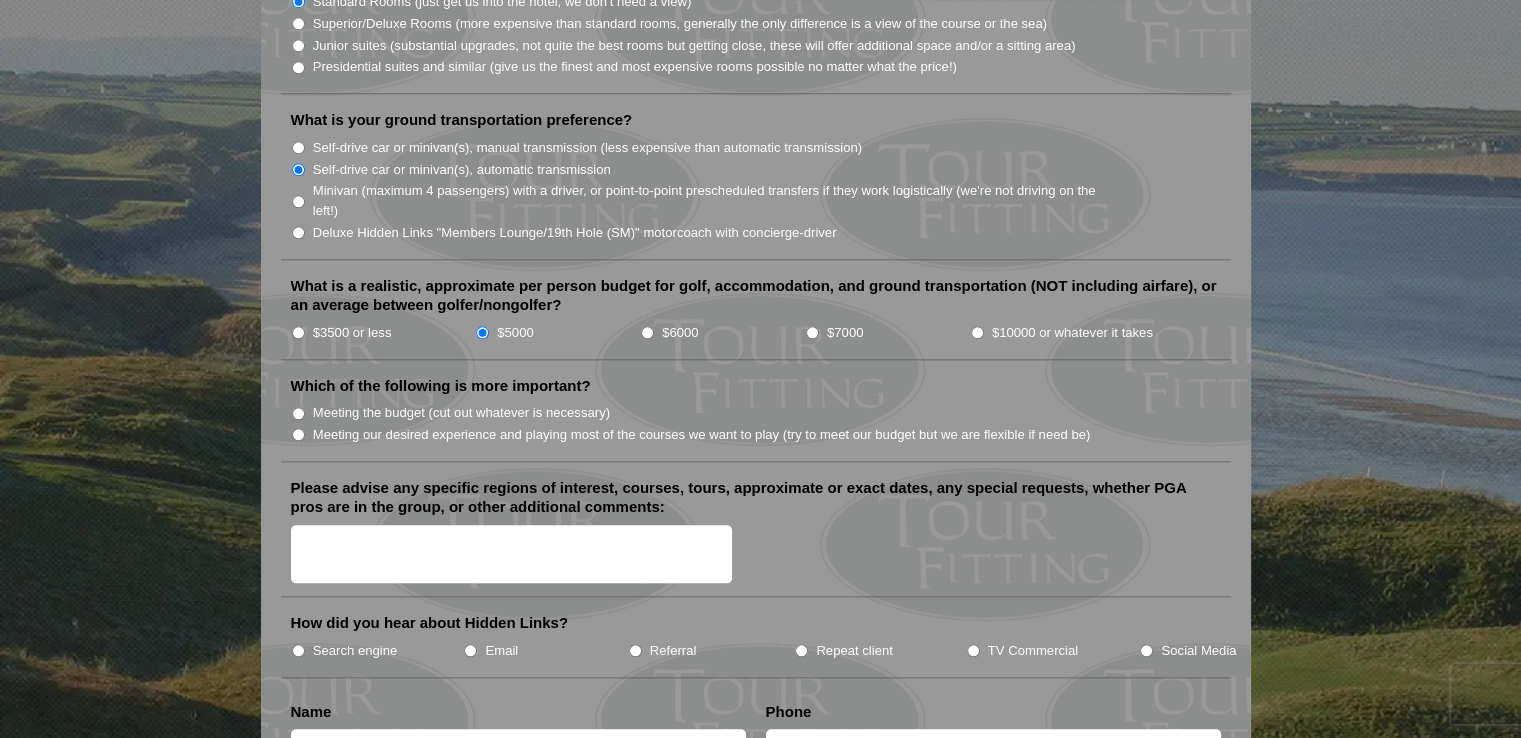 click on "Meeting our desired experience and playing most of the courses we want to play (try to meet our budget but we are flexible if need be)" at bounding box center (702, 435) 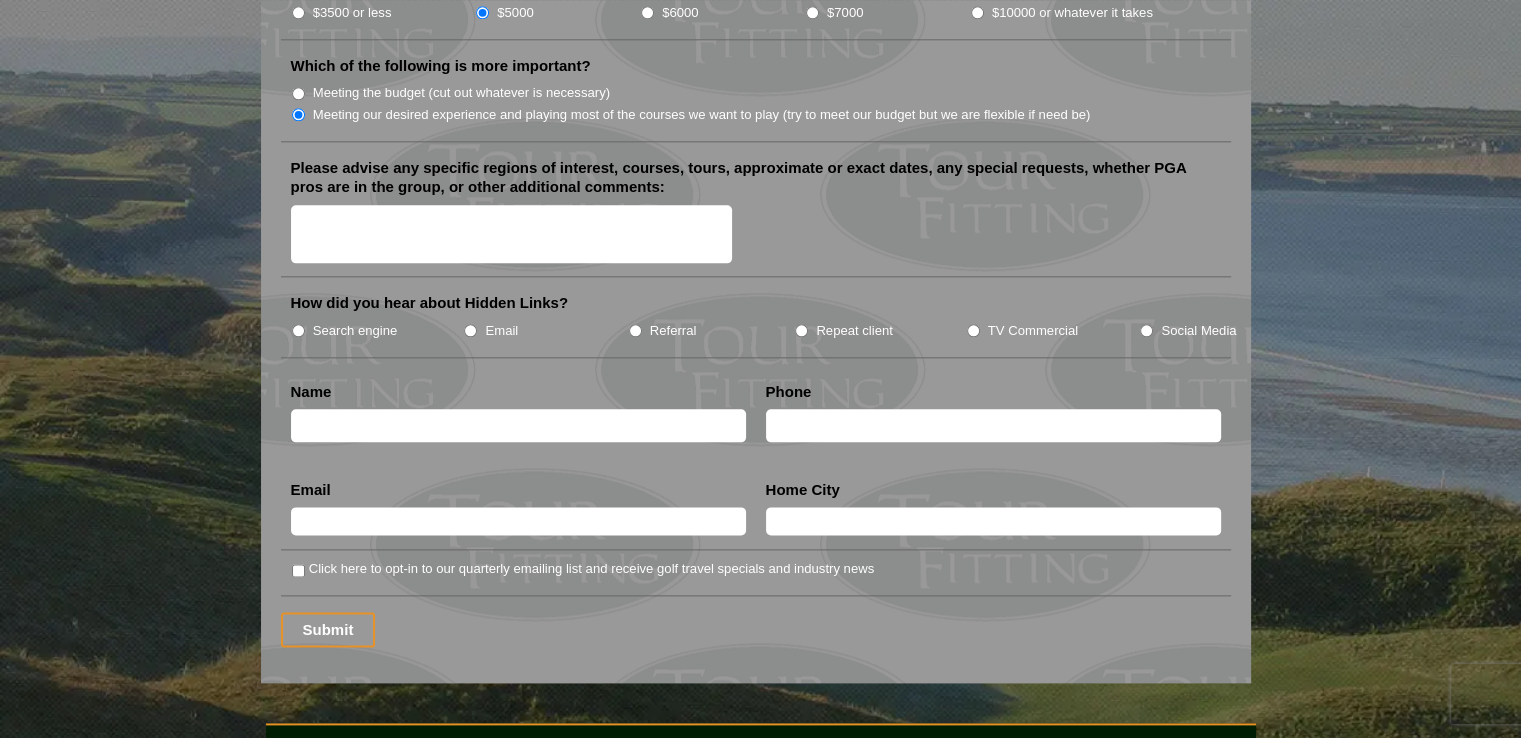 scroll, scrollTop: 2280, scrollLeft: 0, axis: vertical 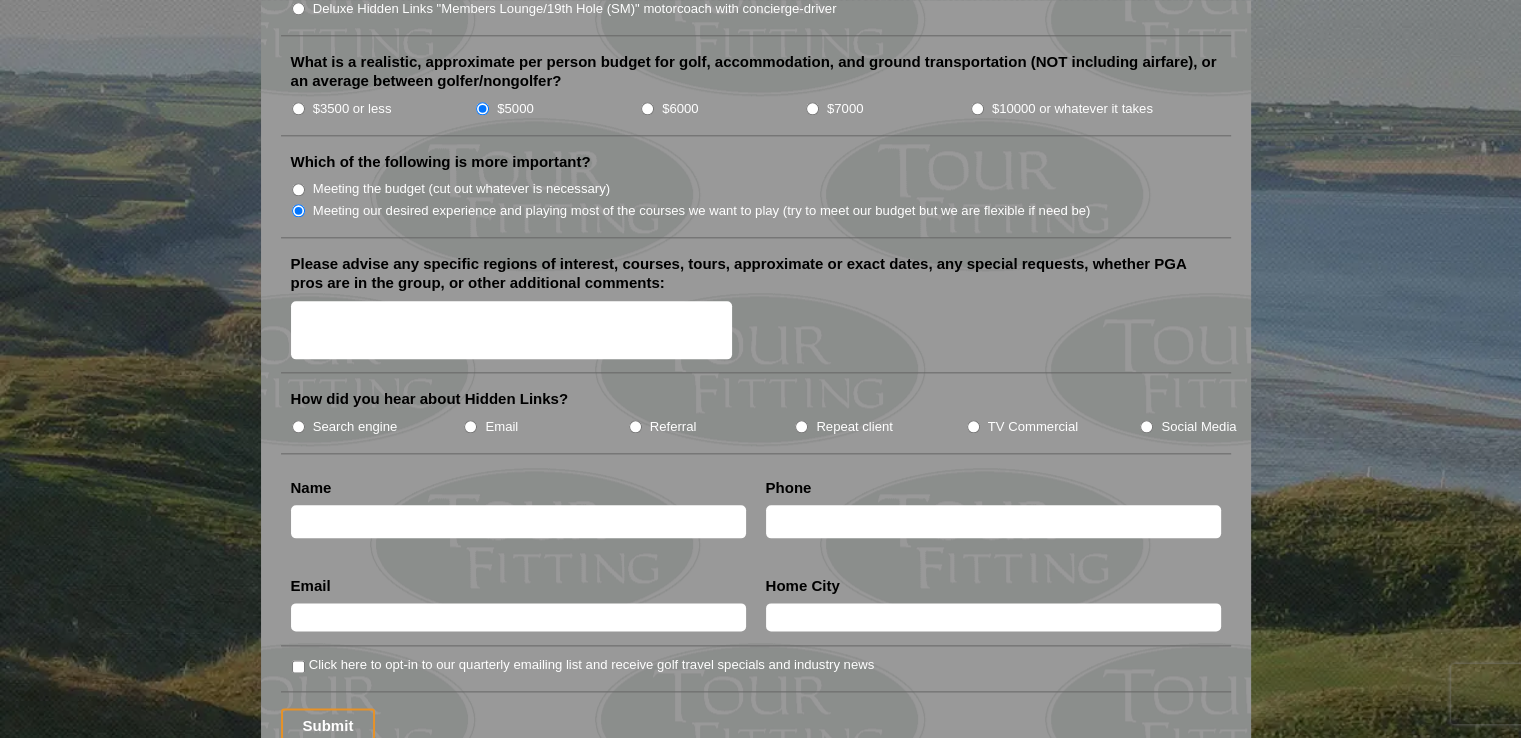click on "How did you hear about Hidden Links?
Search engine
Email
Referral
Repeat client TV Commercial Social Media" at bounding box center (756, 421) 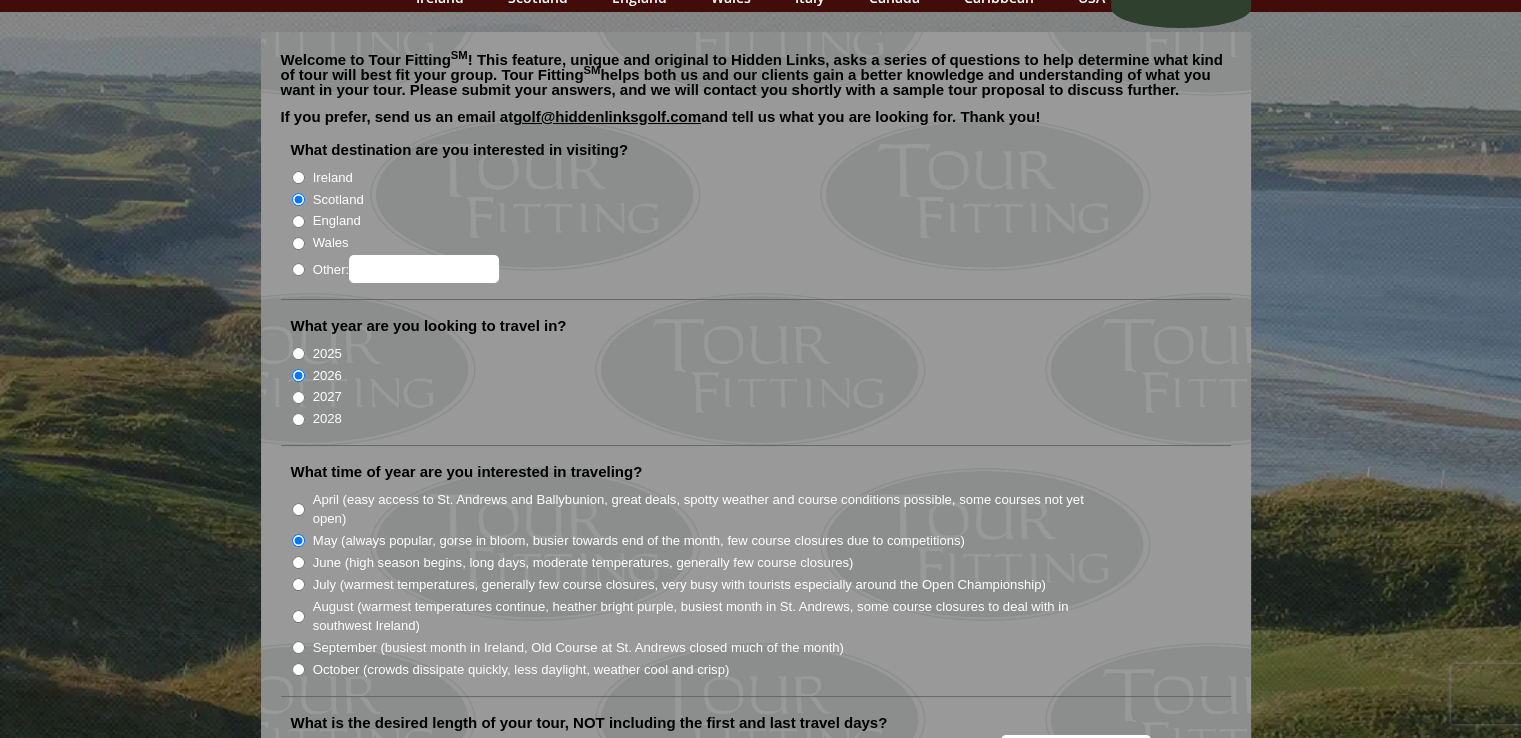 scroll, scrollTop: 107, scrollLeft: 0, axis: vertical 